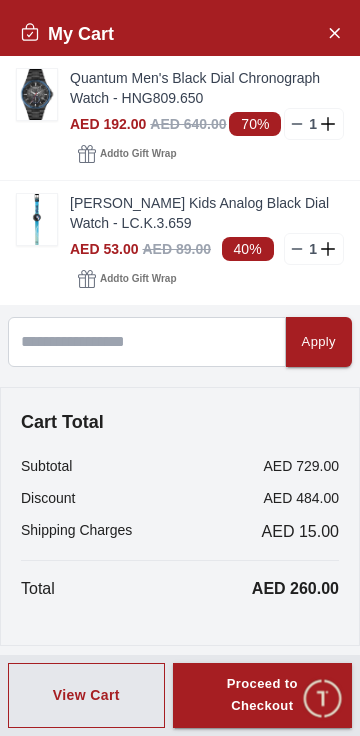 scroll, scrollTop: 0, scrollLeft: 0, axis: both 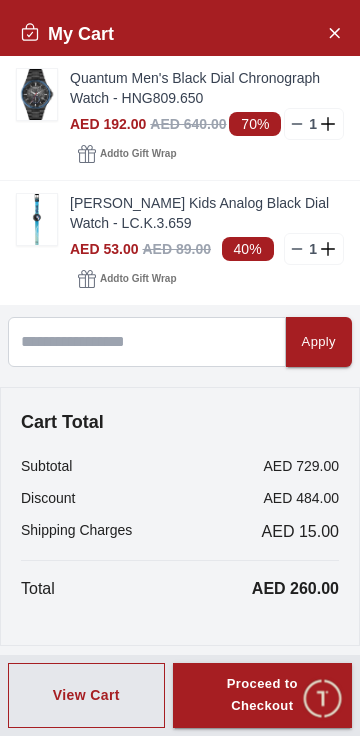 click on "Add  to Gift Wrap" at bounding box center (138, 154) 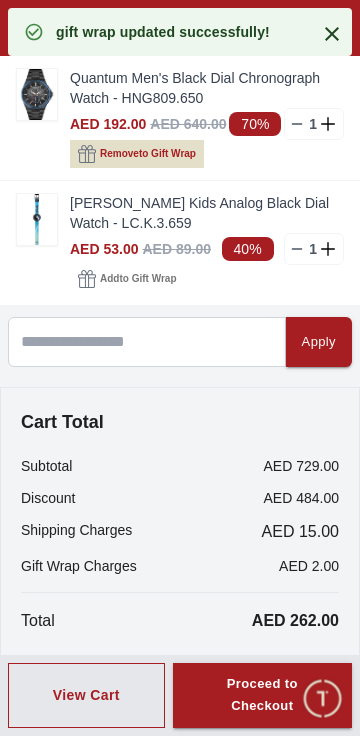 click on "Remove  to Gift Wrap" at bounding box center [148, 154] 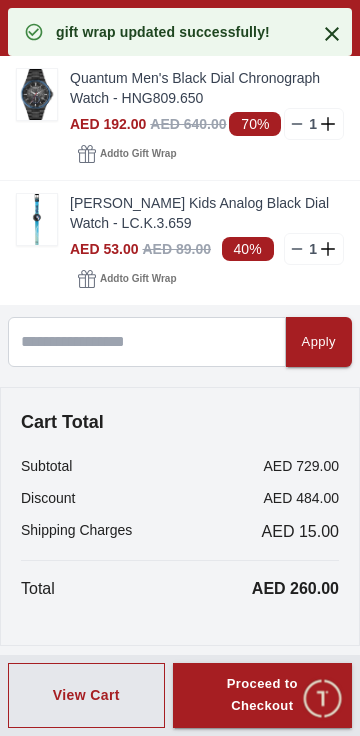 click on "Quantum Men's Black Dial Chronograph Watch - HNG809.650" at bounding box center (207, 88) 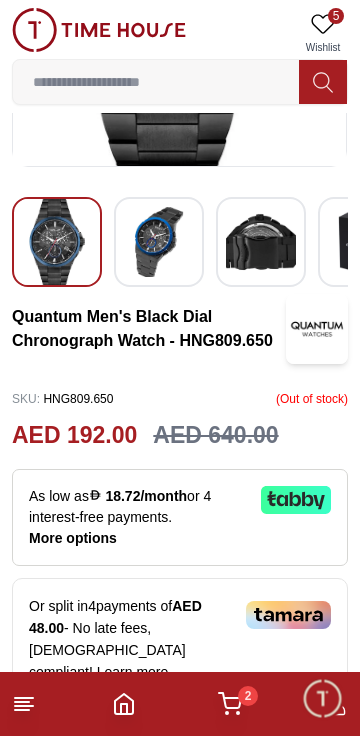 scroll, scrollTop: 390, scrollLeft: 0, axis: vertical 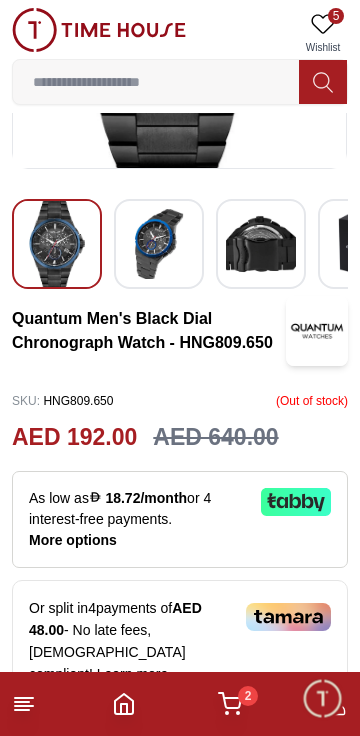 click 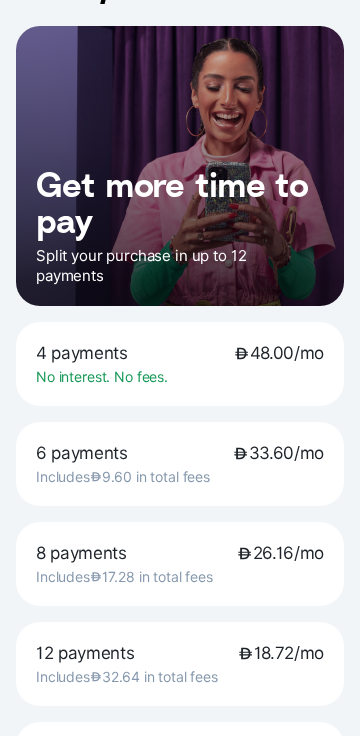 scroll, scrollTop: 0, scrollLeft: 0, axis: both 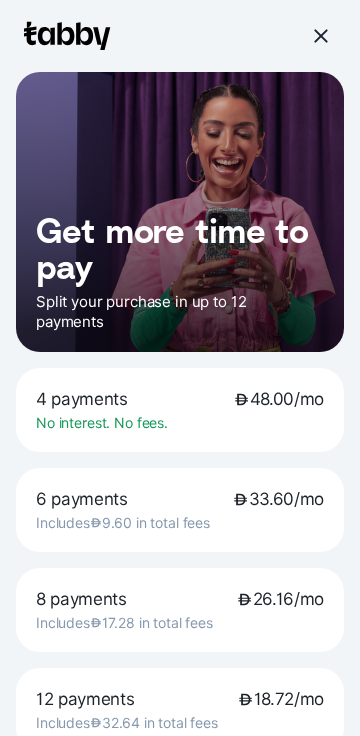 click at bounding box center [320, 36] 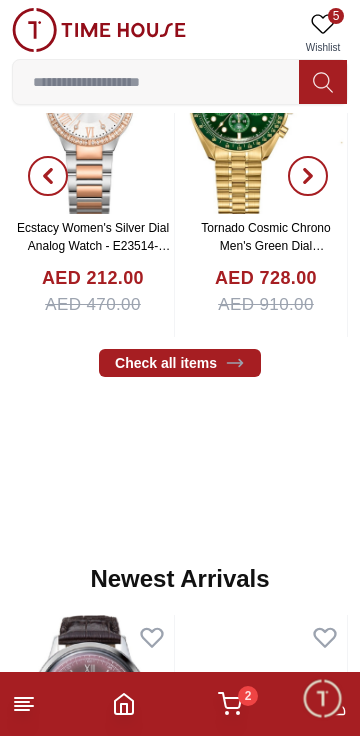 scroll, scrollTop: 0, scrollLeft: 0, axis: both 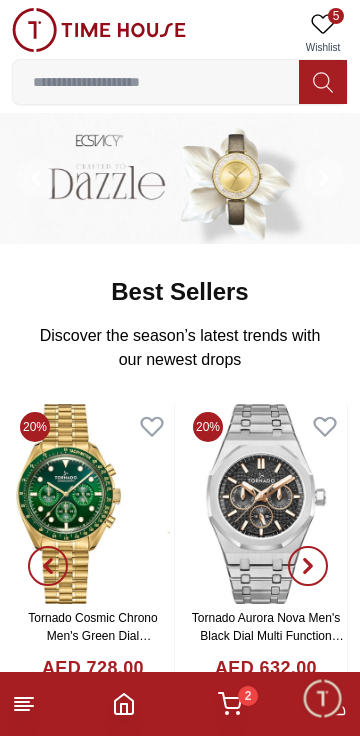 click on "5" at bounding box center [336, 16] 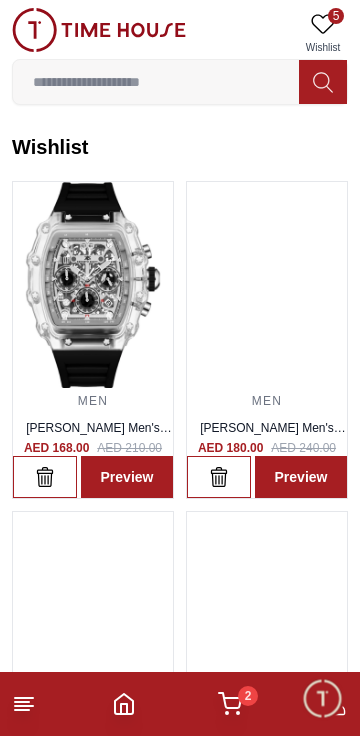 scroll, scrollTop: 3, scrollLeft: 0, axis: vertical 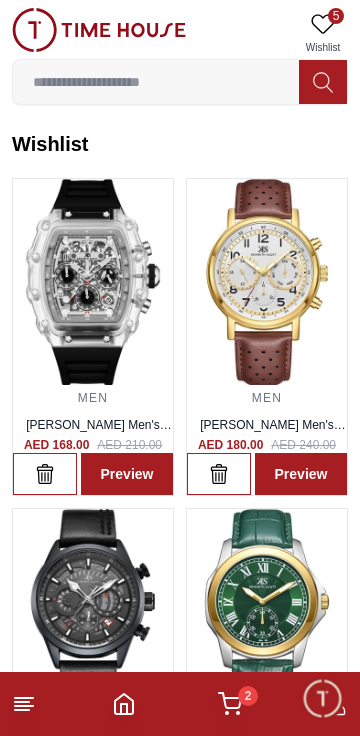 click at bounding box center (267, 282) 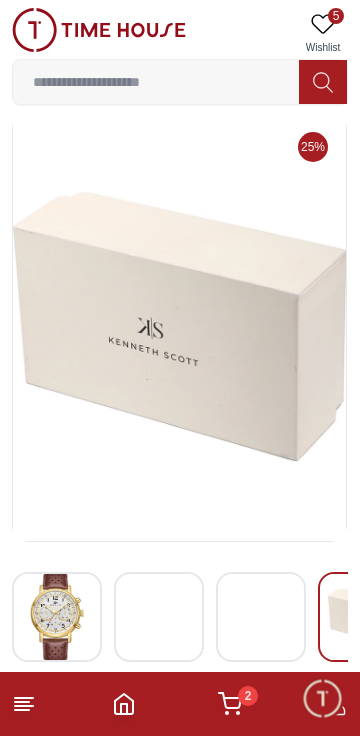 scroll, scrollTop: 0, scrollLeft: 0, axis: both 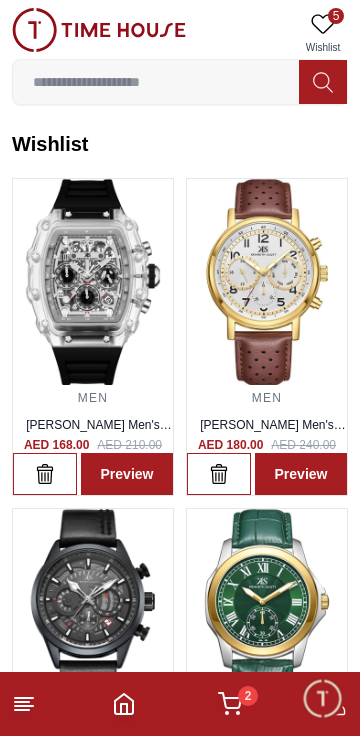 click at bounding box center [156, 82] 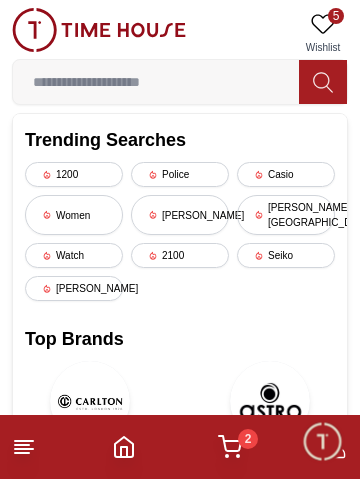 click on "Seiko" at bounding box center (286, 255) 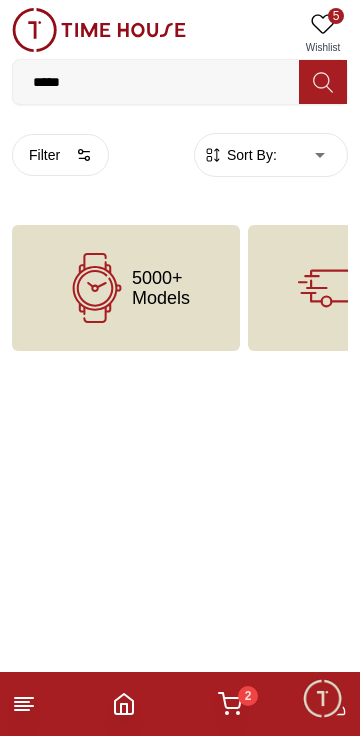 scroll, scrollTop: 0, scrollLeft: 0, axis: both 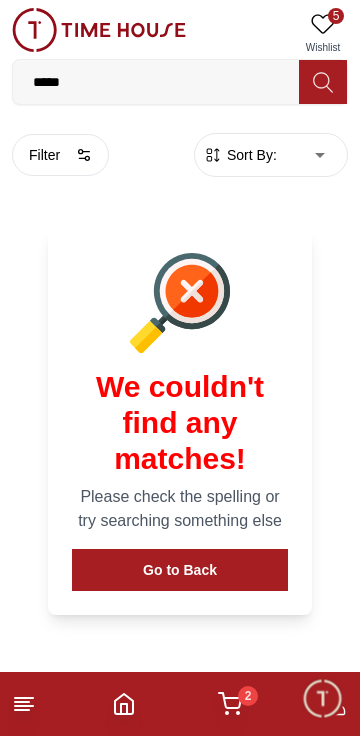 click on "100% Genuine products with International Warranty Shop From [GEOGRAPHIC_DATA] | العربية |  Currency   | 5 Wishlist ***** Trending Searches 1200 Police Casio Women [PERSON_NAME] [PERSON_NAME] hills Watch 2100 Seiko [PERSON_NAME] Top Brands Quantum Carlton Astro CITIZEN Help Our Stores My Account 5 Wishlist 2 My Bag Home    Filter By Clear Brands Skinn Color Black Green Blue Red Dark Blue Silver Silver / Black Orange Rose Gold Grey White Mop White White / Rose Gold Silver / Silver Dark Blue / Silver Silver / Gold Silver / Rose Gold Black / Black Black / Silver Black / Rose Gold Gold Yellow Dark Green Brown White / Silver Light Blue Black /Rose Gold Black /Grey Black /Red Black /Black Black / Rose Gold / Black Rose Gold / Black Rose Gold / Black / Black White Mop / Silver Blue / Rose Gold Pink Green /Silver Purple Silver Silver Silver / Blue Black  / Rose Gold Green / Green Blue / Black Blue / Blue Titanum Navy Blue Military Green Blue / Silver Champagne White / Gold White / Gold  [PERSON_NAME] [DOMAIN_NAME] Peach Green / Silver" at bounding box center [180, 402] 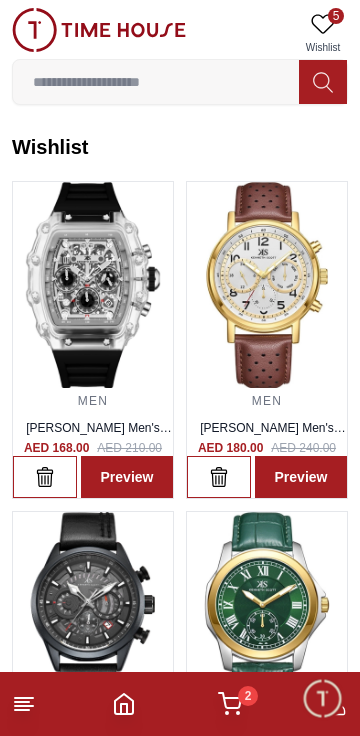 click on "2" at bounding box center (248, 696) 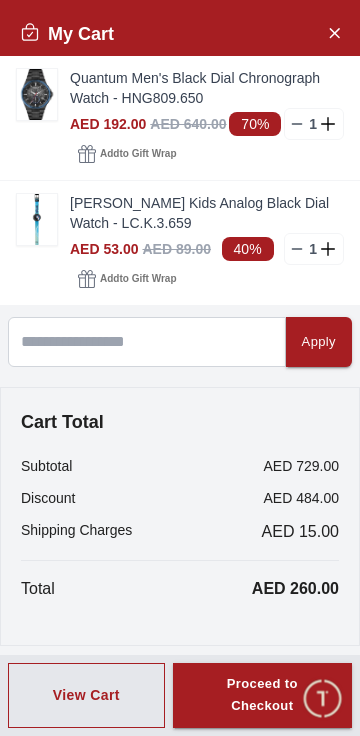 scroll, scrollTop: 3, scrollLeft: 0, axis: vertical 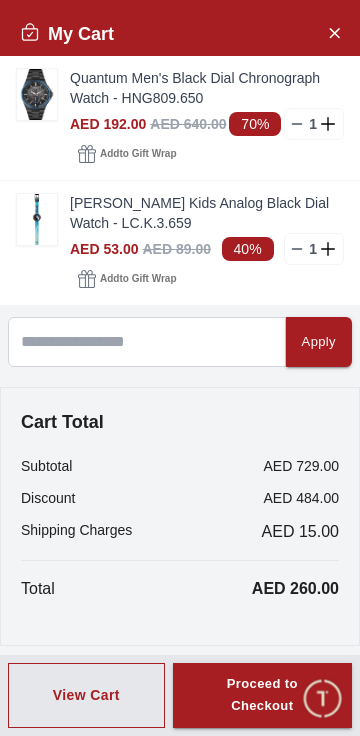 click on "Proceed to Checkout" at bounding box center [262, 696] 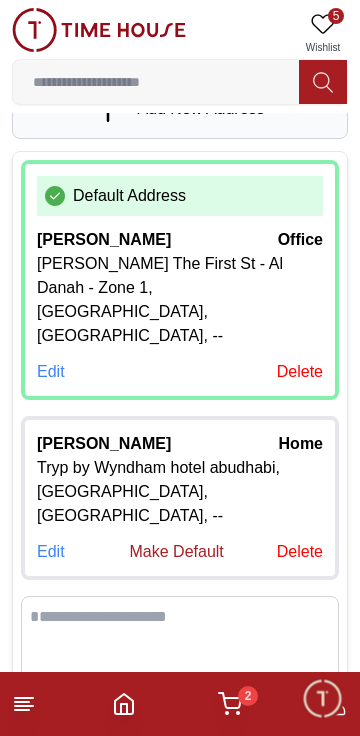 scroll, scrollTop: 190, scrollLeft: 0, axis: vertical 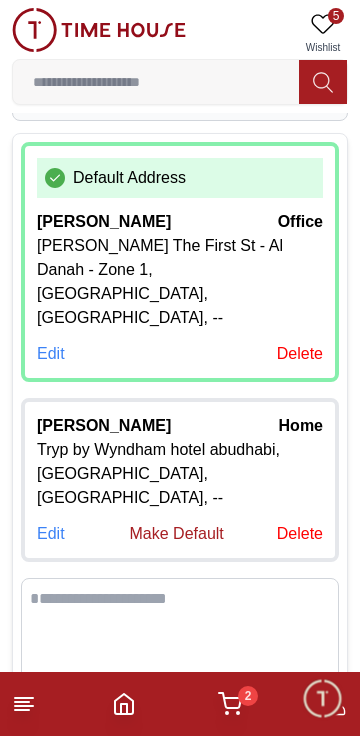 click on "Tryp by Wyndham hotel abudhabi, [GEOGRAPHIC_DATA], [GEOGRAPHIC_DATA], --" at bounding box center (180, 474) 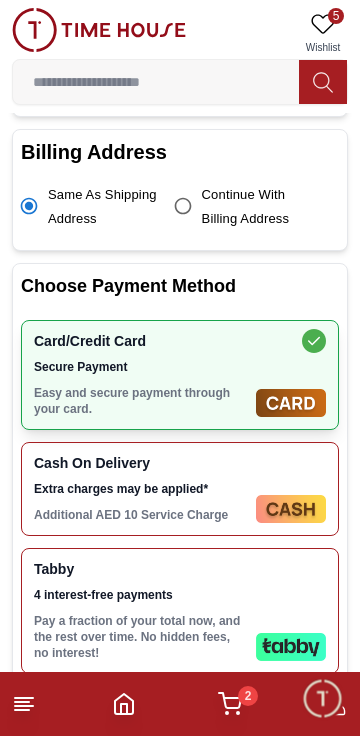 scroll, scrollTop: 798, scrollLeft: 0, axis: vertical 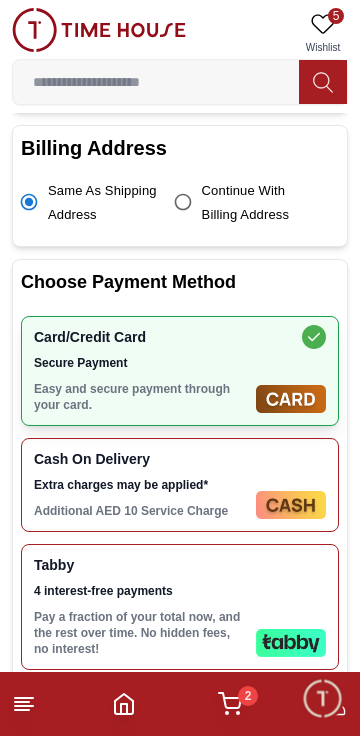 click at bounding box center [291, 643] 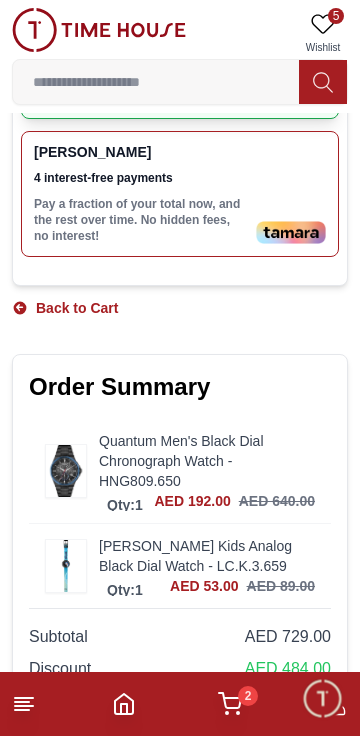 scroll, scrollTop: 1338, scrollLeft: 0, axis: vertical 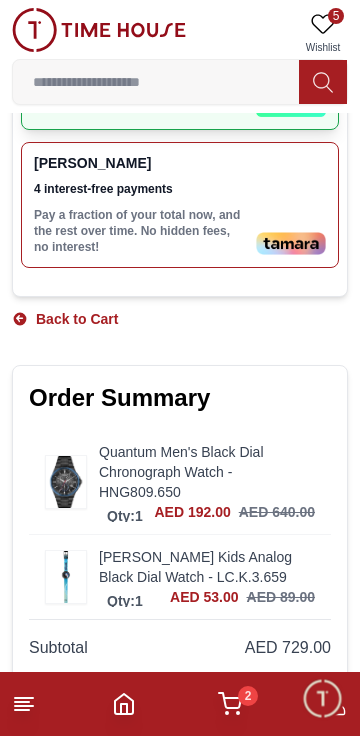 click on "Place Order" at bounding box center [180, 809] 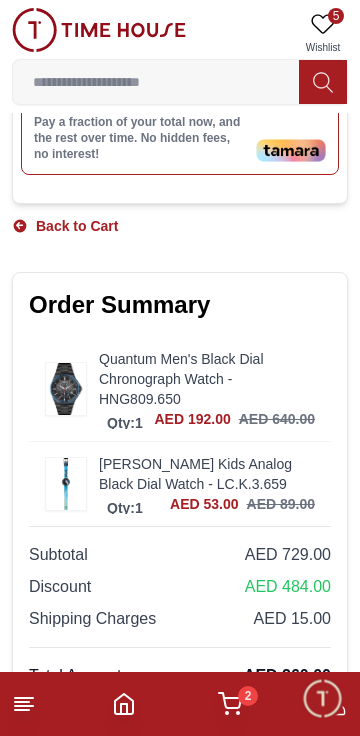 scroll, scrollTop: 1434, scrollLeft: 0, axis: vertical 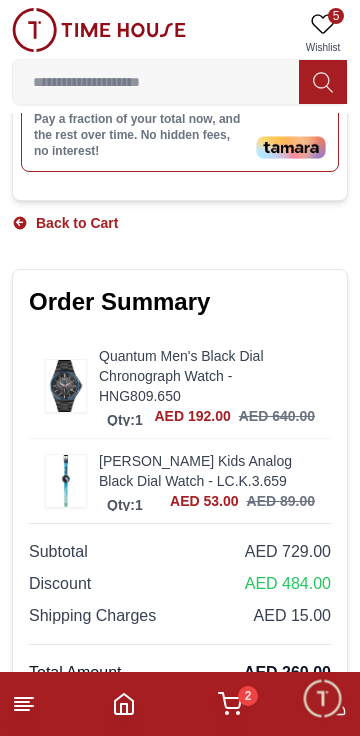click on "Place Order" at bounding box center [180, 713] 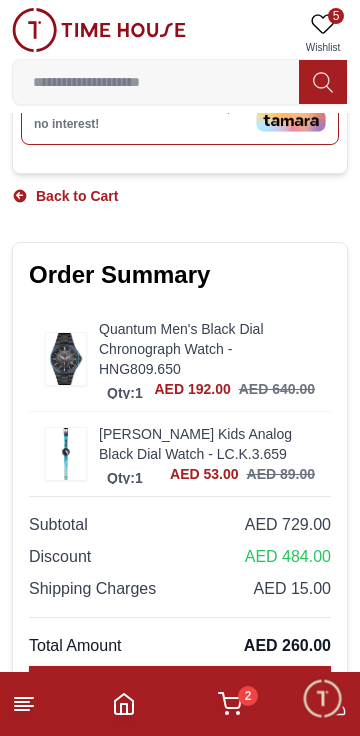 click on "Place Order" at bounding box center [180, 686] 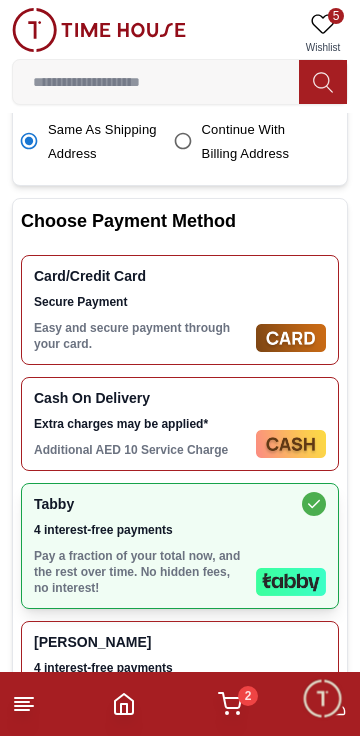 scroll, scrollTop: 863, scrollLeft: 0, axis: vertical 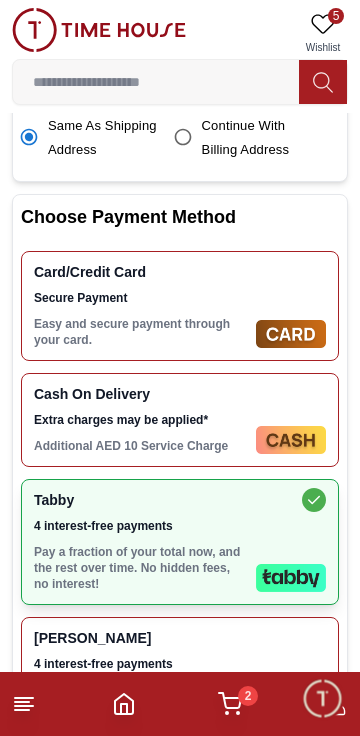 click on "4 interest-free payments" at bounding box center (141, 526) 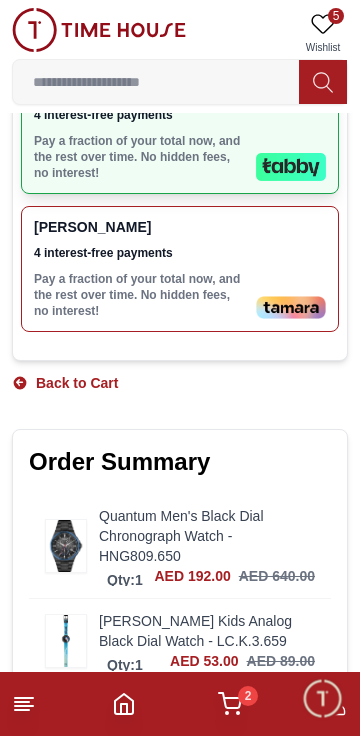 scroll, scrollTop: 1275, scrollLeft: 0, axis: vertical 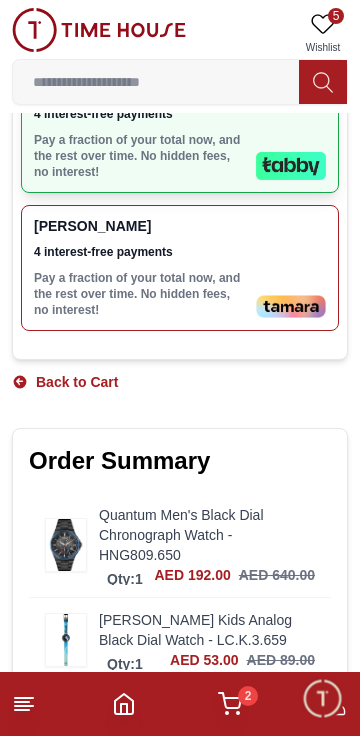 click on "Place Order" at bounding box center [180, 872] 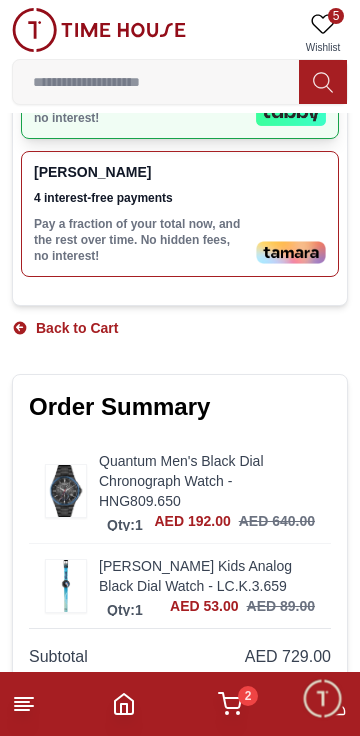 scroll, scrollTop: 1461, scrollLeft: 0, axis: vertical 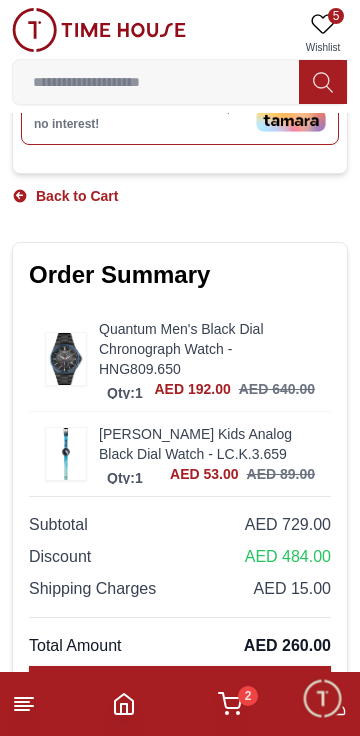 click on "back-to-cart" at bounding box center [81, 732] 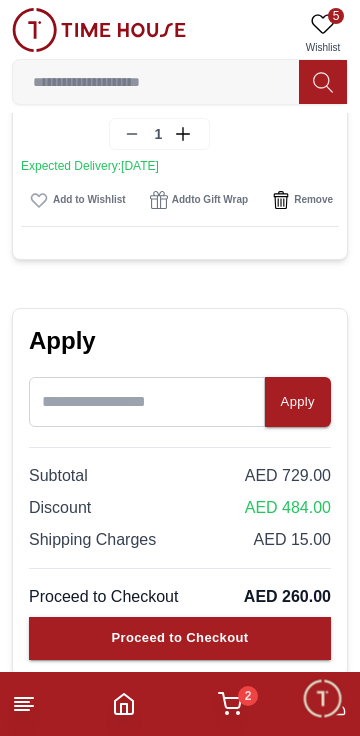scroll, scrollTop: 493, scrollLeft: 0, axis: vertical 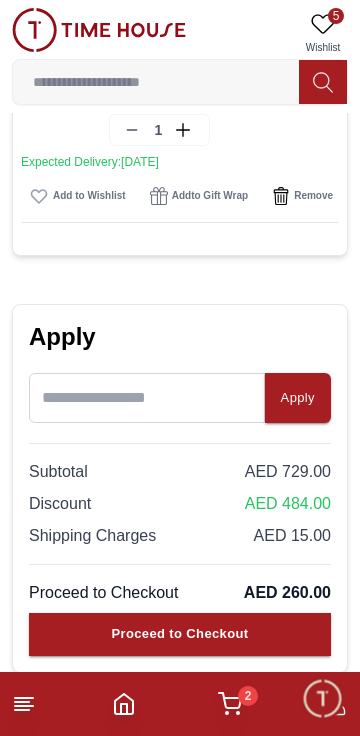 click on "Proceed to Checkout" at bounding box center (179, 634) 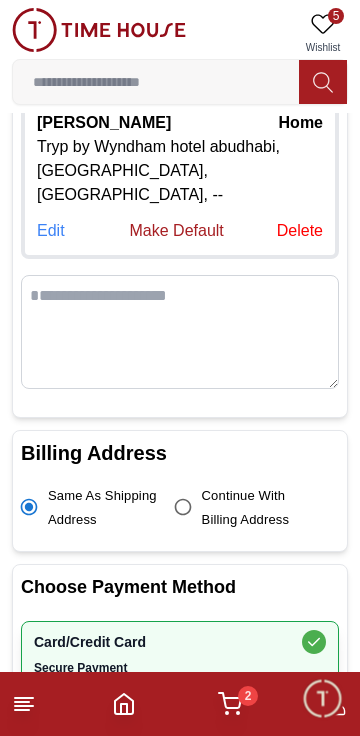scroll, scrollTop: 0, scrollLeft: 0, axis: both 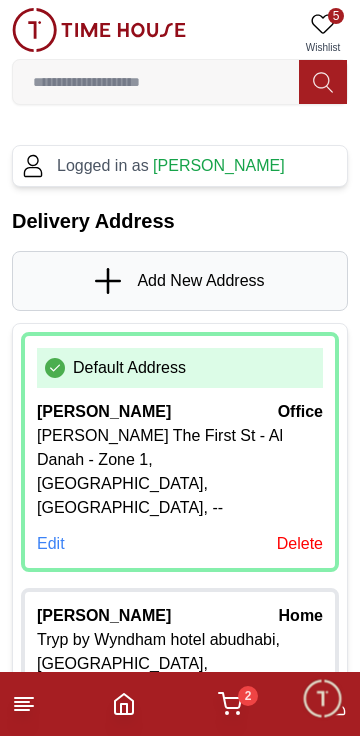 click on "Tryp by Wyndham hotel abudhabi, [GEOGRAPHIC_DATA], [GEOGRAPHIC_DATA], --" at bounding box center (180, 664) 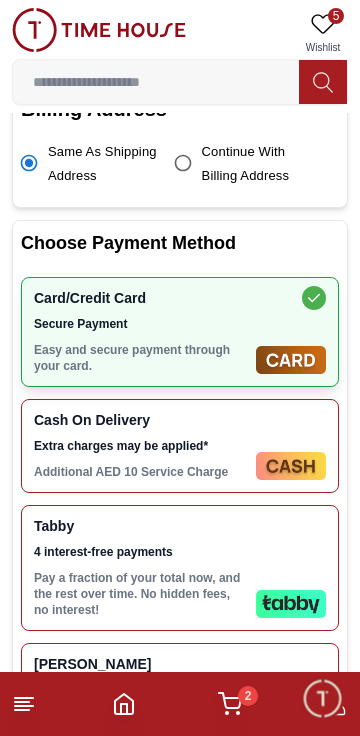 scroll, scrollTop: 838, scrollLeft: 0, axis: vertical 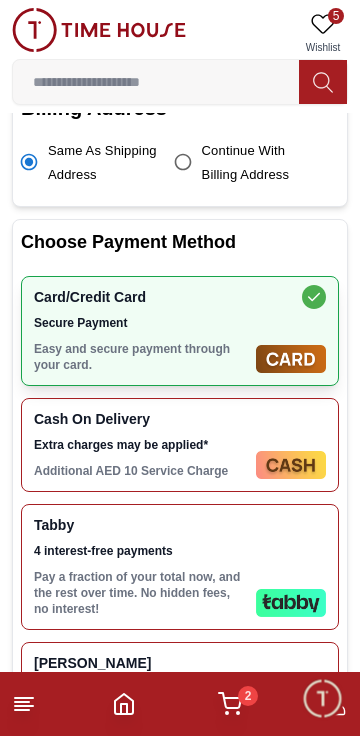 click on "4 interest-free payments" at bounding box center (141, 551) 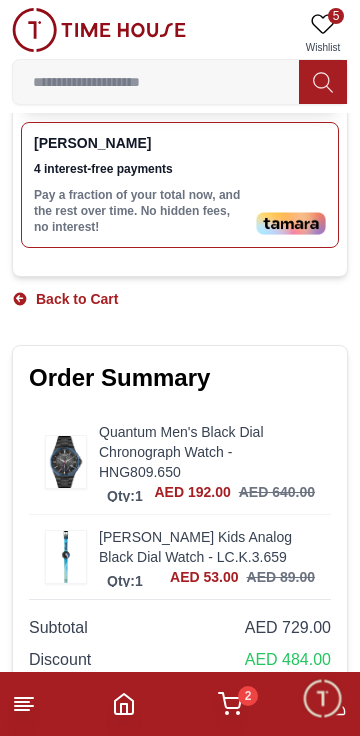 scroll, scrollTop: 1364, scrollLeft: 0, axis: vertical 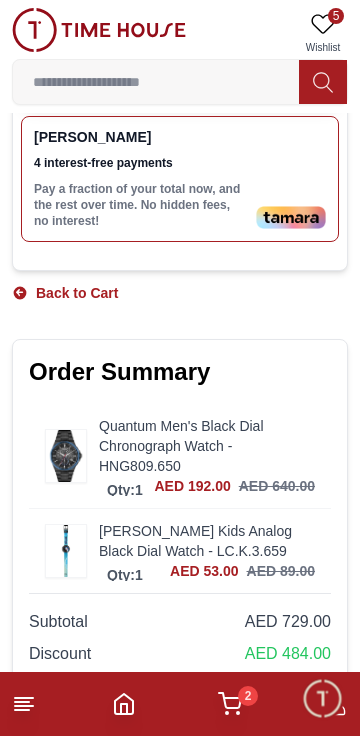 click on "Place Order" at bounding box center (180, 783) 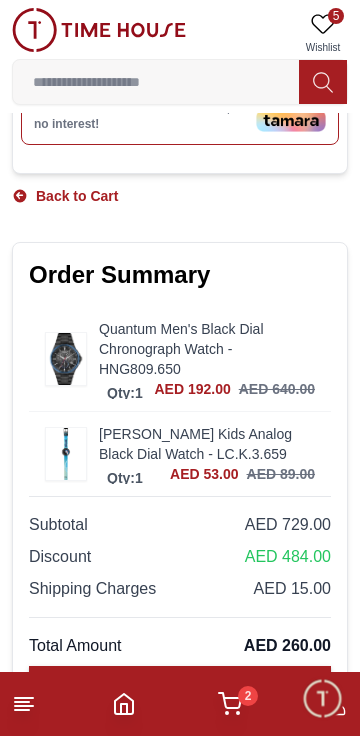 scroll, scrollTop: 0, scrollLeft: 664, axis: horizontal 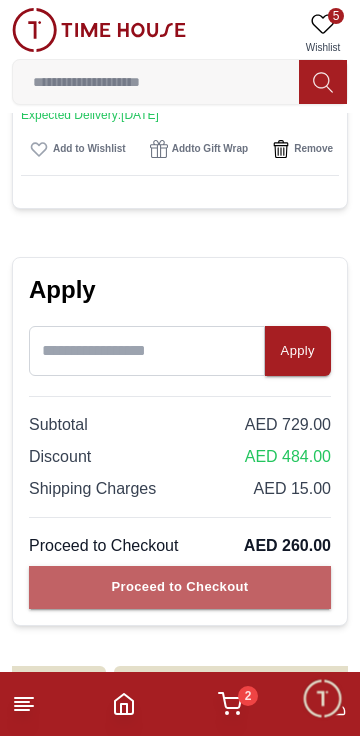 click on "Proceed to Checkout" at bounding box center (179, 587) 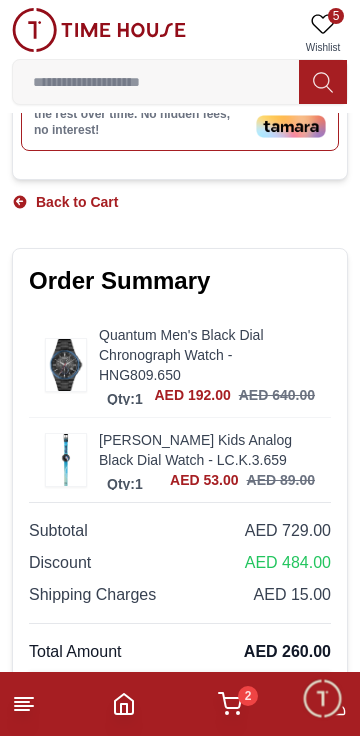 scroll, scrollTop: 1461, scrollLeft: 0, axis: vertical 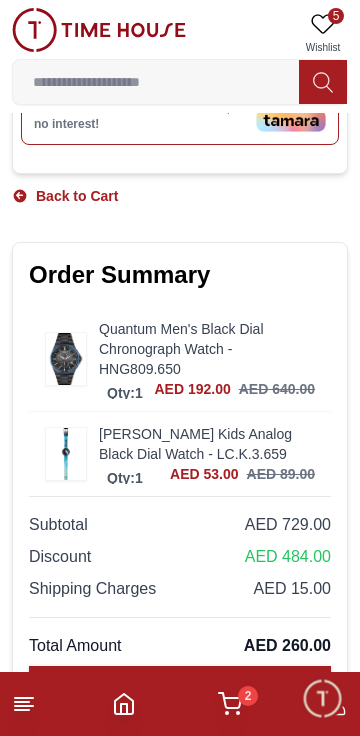 click on "Place Order" at bounding box center (180, 686) 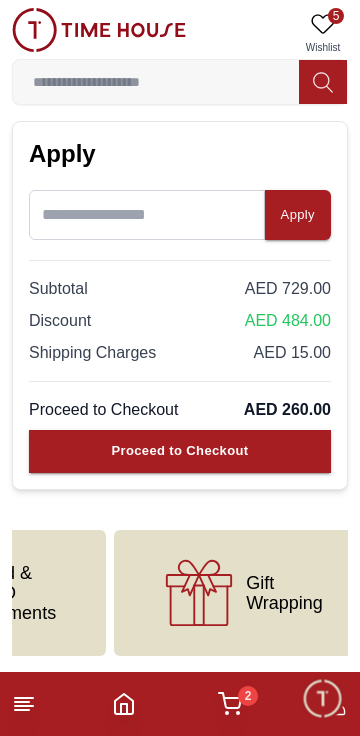 scroll, scrollTop: 540, scrollLeft: 0, axis: vertical 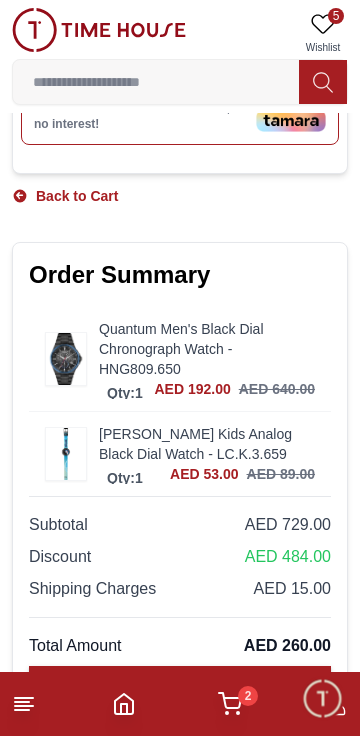 click 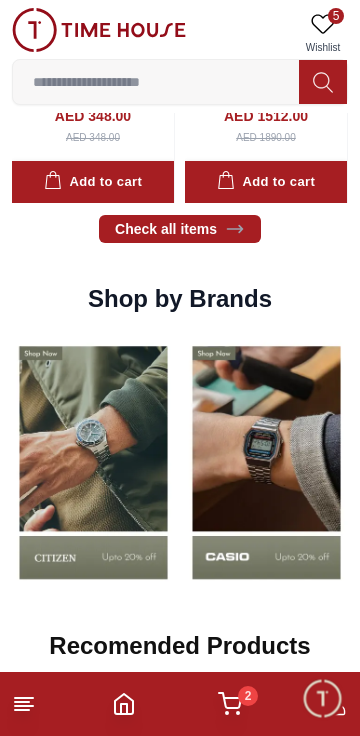 scroll, scrollTop: 1162, scrollLeft: 0, axis: vertical 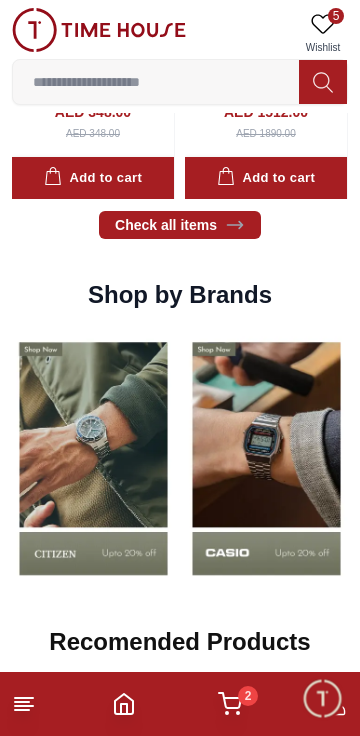 click at bounding box center (266, 458) 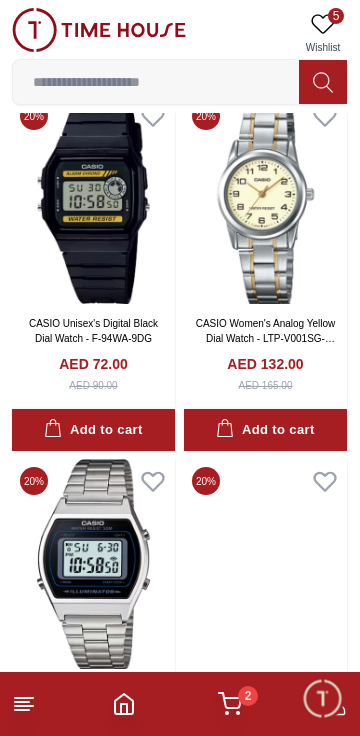 scroll, scrollTop: 3400, scrollLeft: 0, axis: vertical 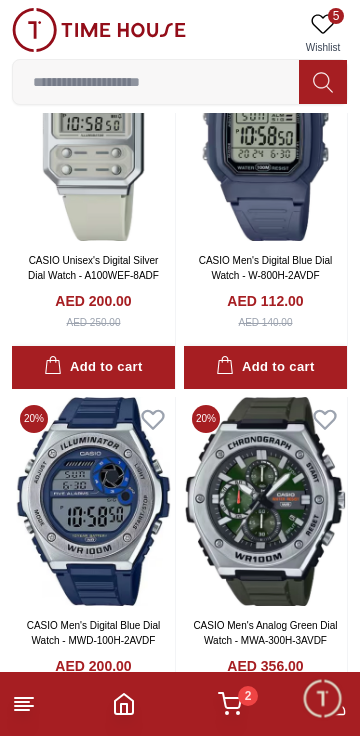 click at bounding box center (93, 502) 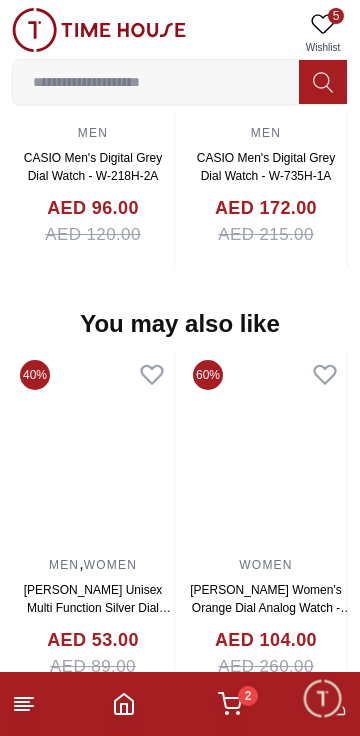scroll, scrollTop: 1910, scrollLeft: 0, axis: vertical 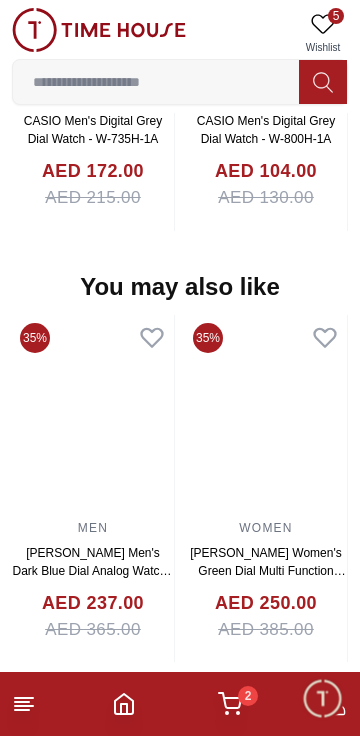 click at bounding box center [93, 415] 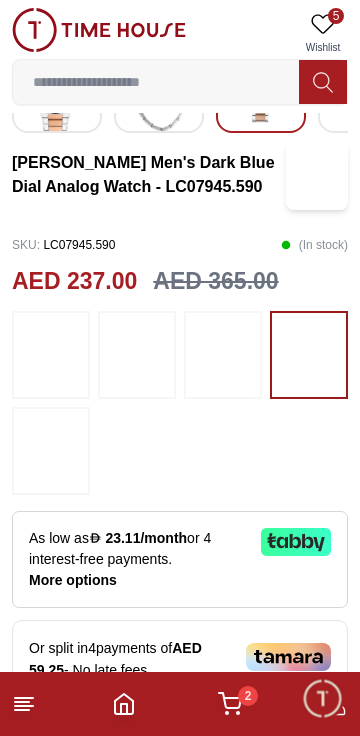 scroll, scrollTop: 0, scrollLeft: 0, axis: both 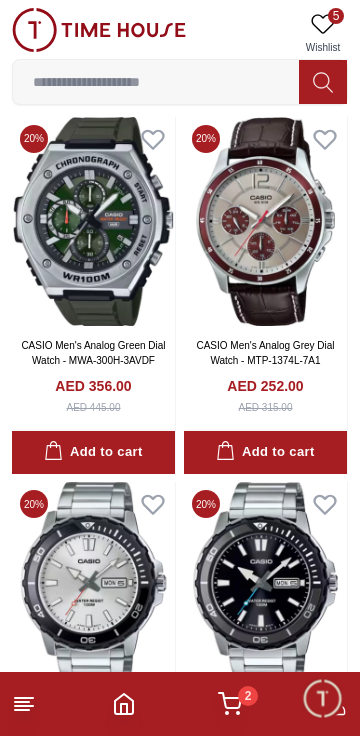 click 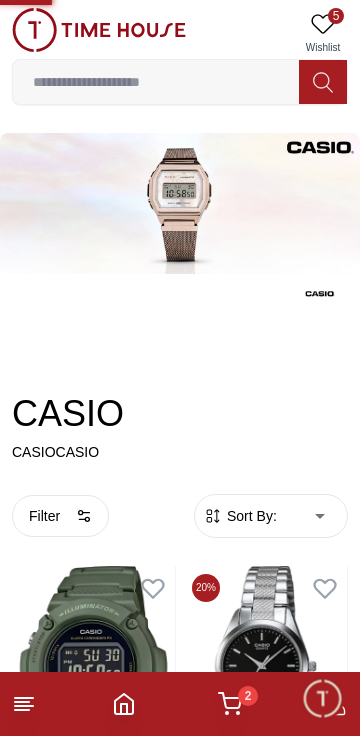 click 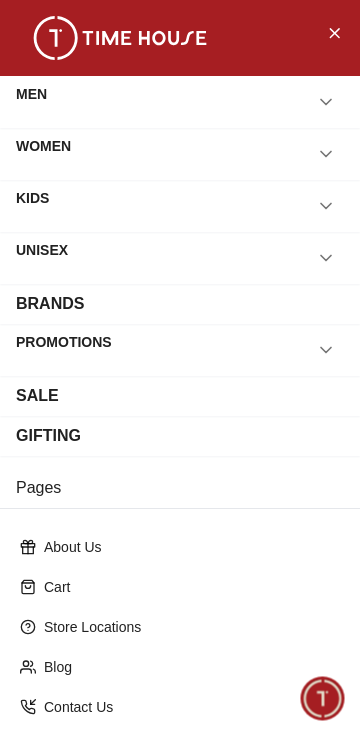 click at bounding box center [334, 32] 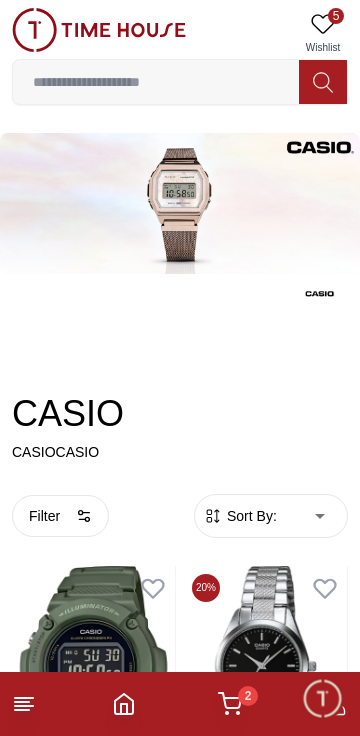 click 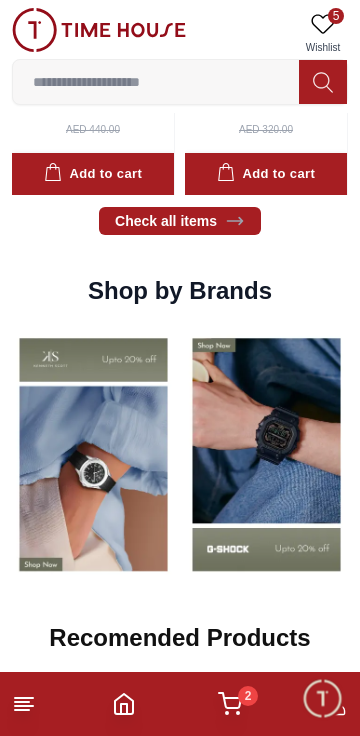scroll, scrollTop: 1167, scrollLeft: 0, axis: vertical 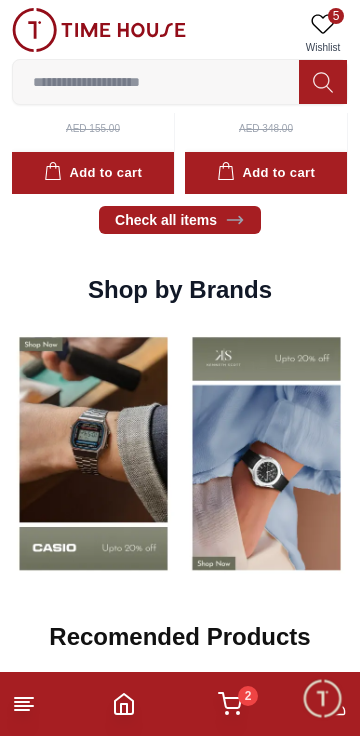 click at bounding box center (266, 453) 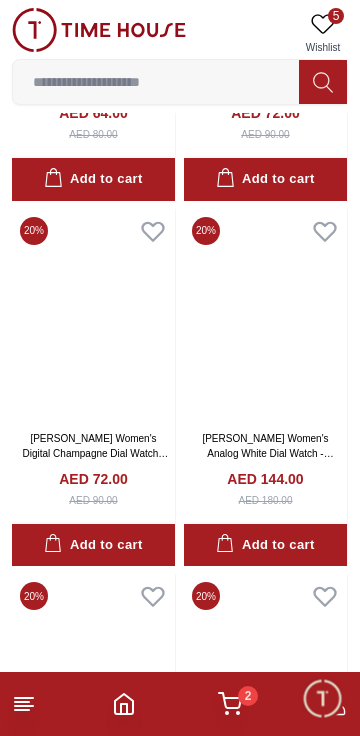 scroll, scrollTop: 900, scrollLeft: 0, axis: vertical 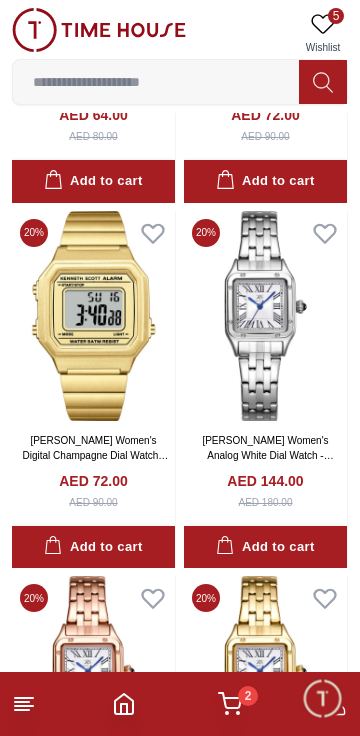 click at bounding box center [265, 316] 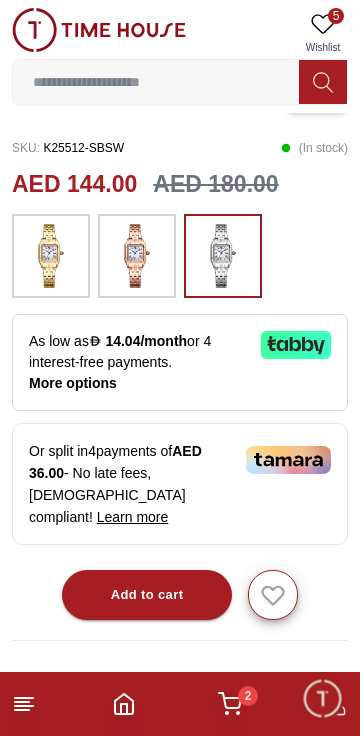 scroll, scrollTop: 642, scrollLeft: 0, axis: vertical 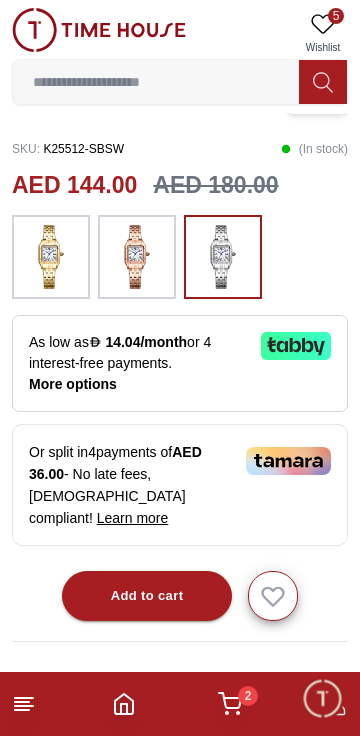click on "Add to cart" at bounding box center [147, 596] 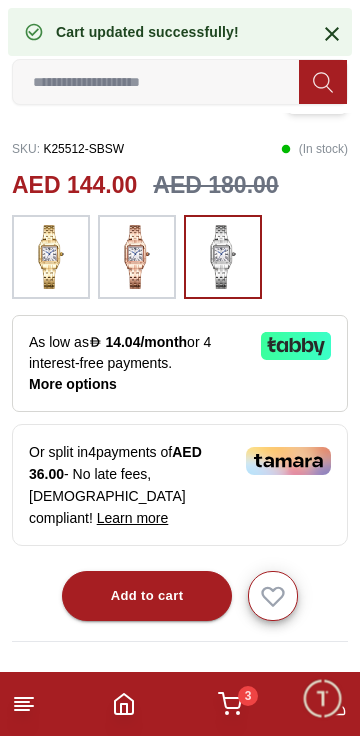 click 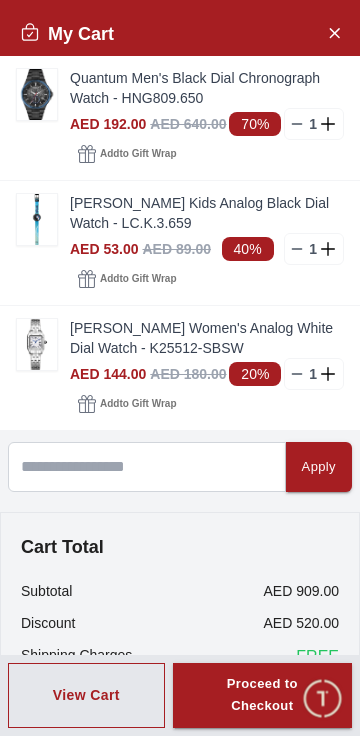 click 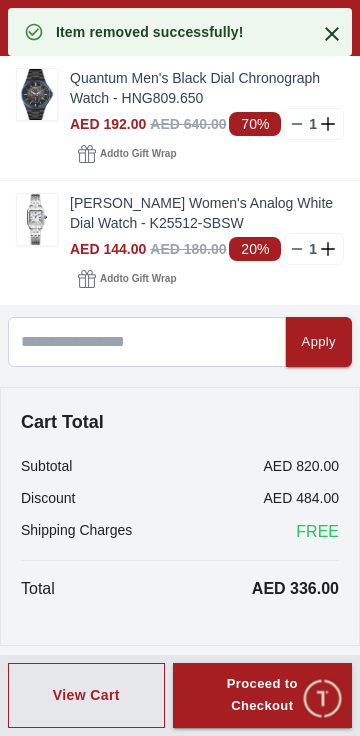 click 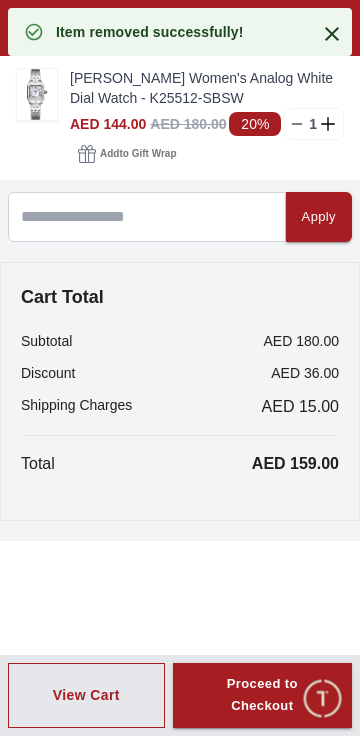 click on "Proceed to Checkout" at bounding box center (262, 696) 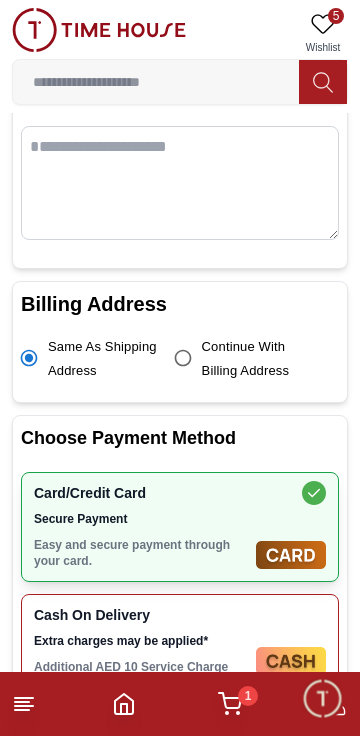 scroll, scrollTop: 0, scrollLeft: 0, axis: both 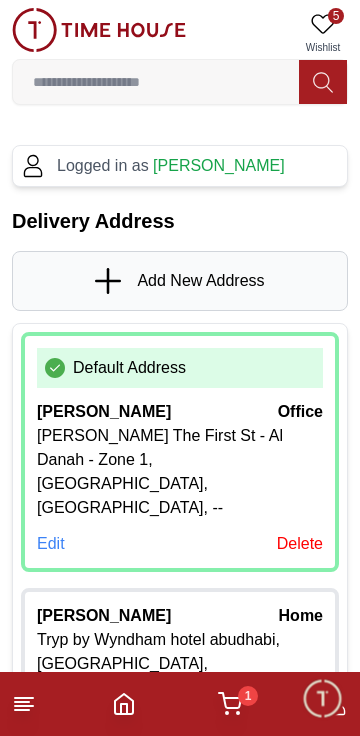 click on "Tryp by Wyndham hotel abudhabi, [GEOGRAPHIC_DATA], [GEOGRAPHIC_DATA], --" at bounding box center (180, 664) 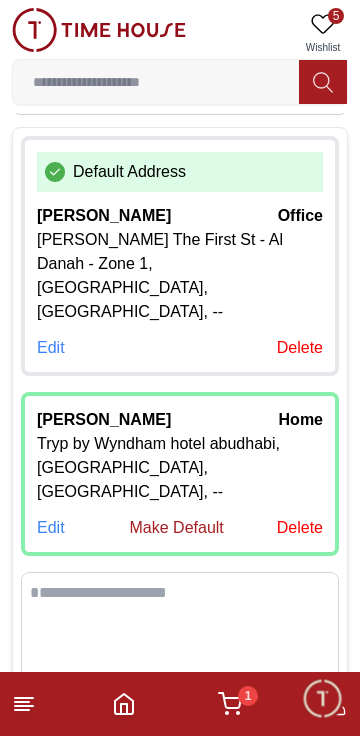 scroll, scrollTop: 229, scrollLeft: 0, axis: vertical 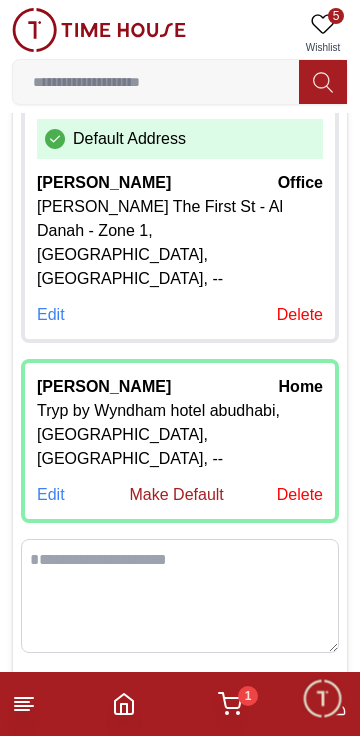click on "Edit" at bounding box center (51, 495) 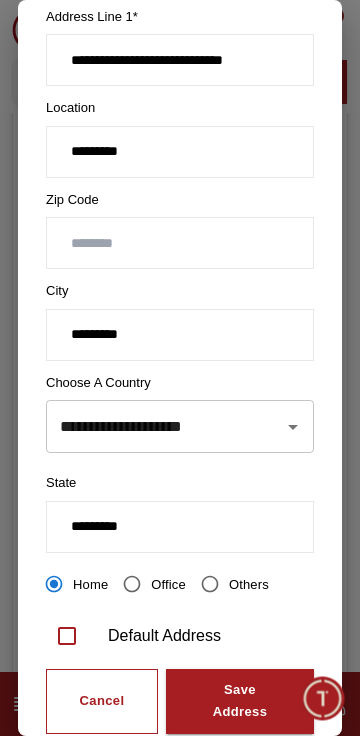 scroll, scrollTop: 388, scrollLeft: 0, axis: vertical 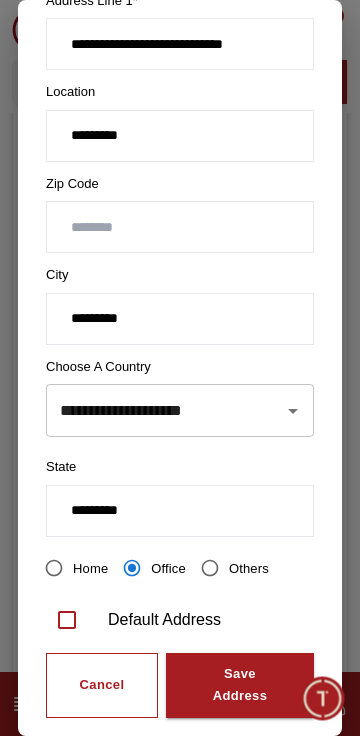 click on "Save Address" at bounding box center (240, 686) 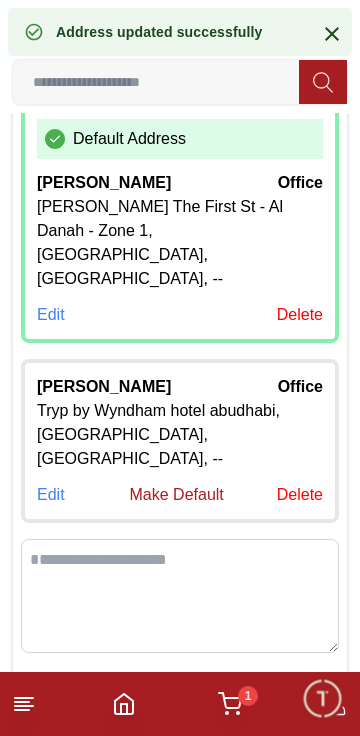 scroll, scrollTop: 0, scrollLeft: 0, axis: both 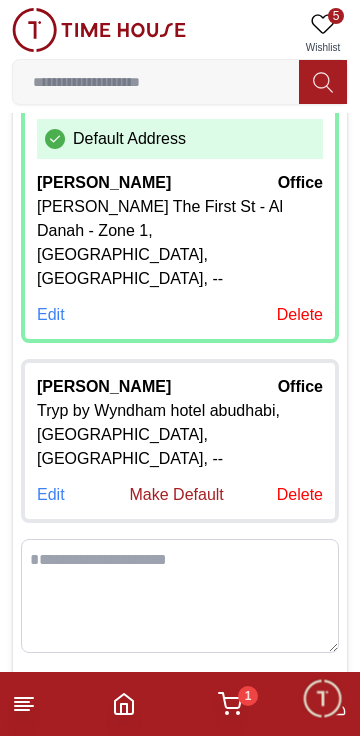 click on "Edit" at bounding box center (51, 315) 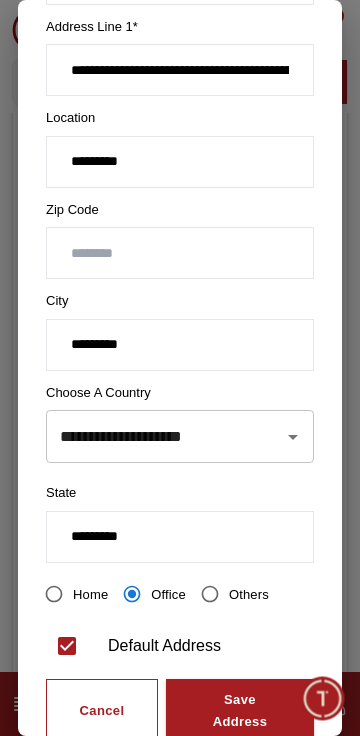 scroll, scrollTop: 388, scrollLeft: 0, axis: vertical 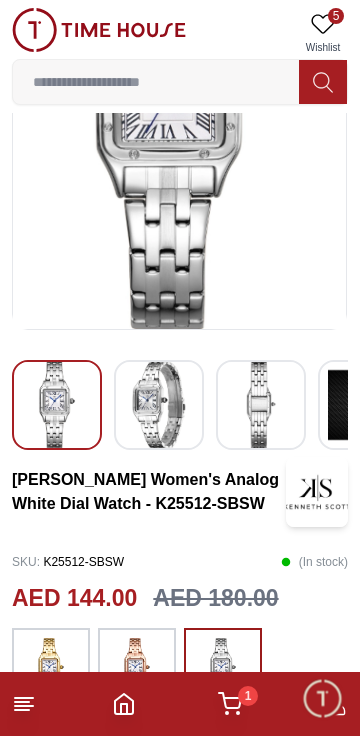 click at bounding box center [180, 368] 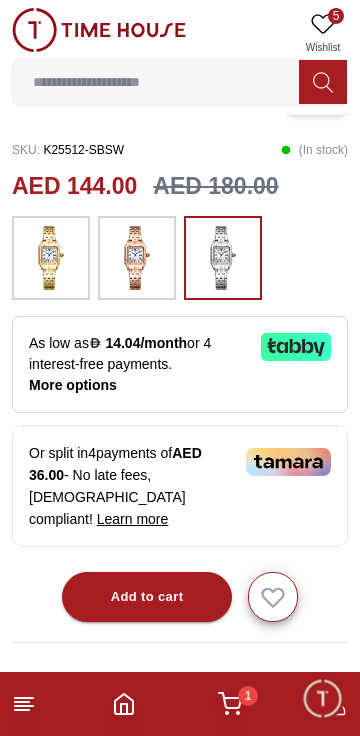scroll, scrollTop: 640, scrollLeft: 0, axis: vertical 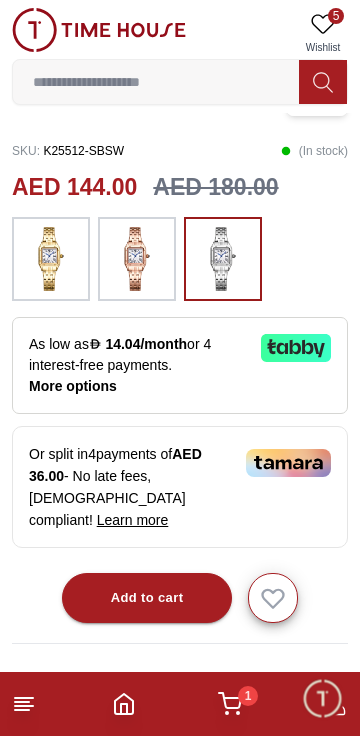 click on "Add to cart" at bounding box center (147, 598) 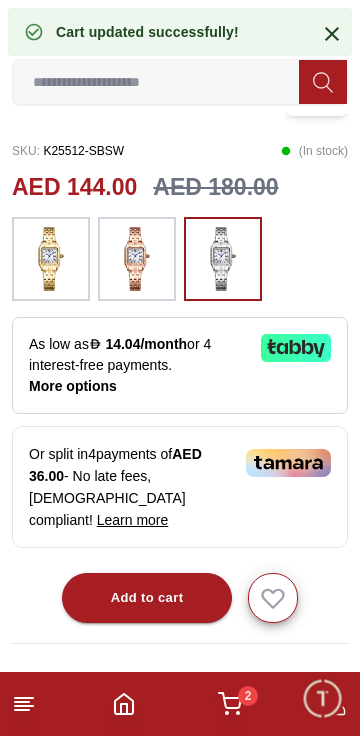 click 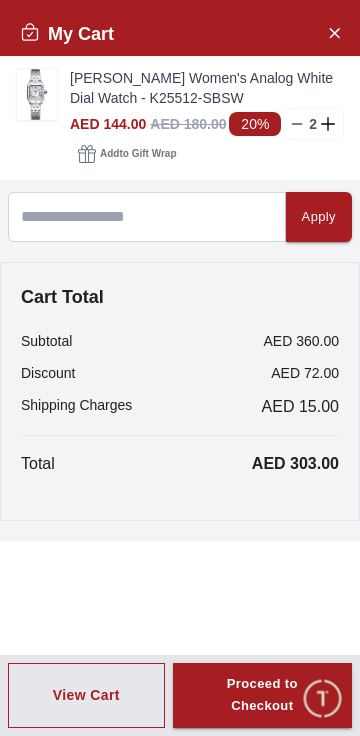 click 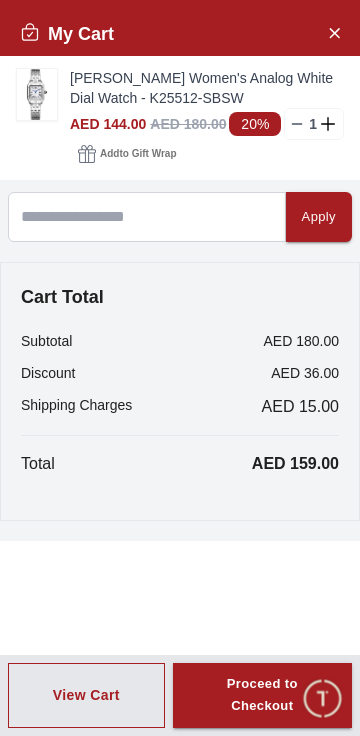 click on "Proceed to Checkout" at bounding box center (262, 696) 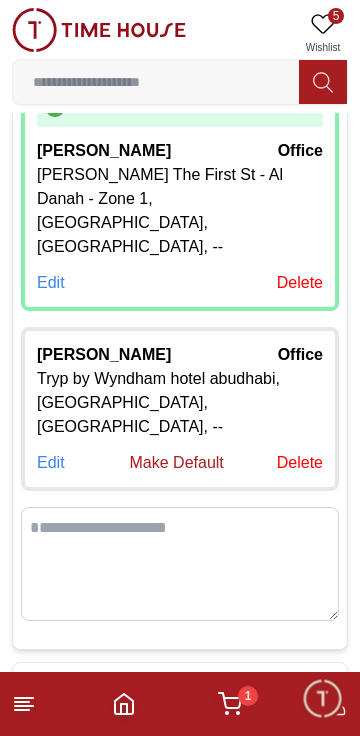 scroll, scrollTop: 264, scrollLeft: 0, axis: vertical 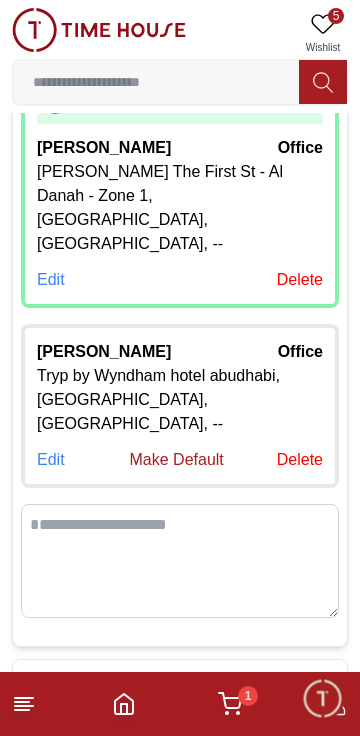 click on "Tryp by Wyndham hotel abudhabi, [GEOGRAPHIC_DATA], [GEOGRAPHIC_DATA], --" at bounding box center [180, 400] 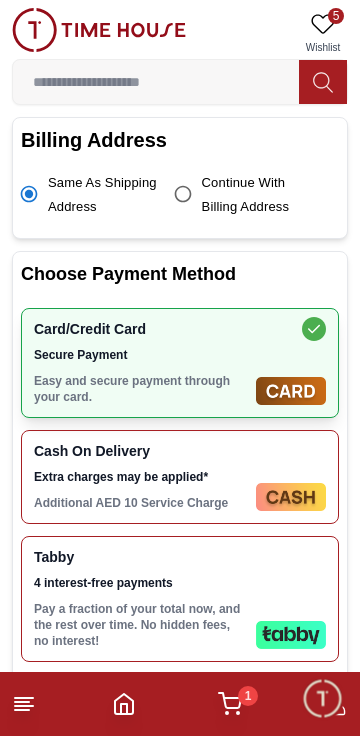 scroll, scrollTop: 809, scrollLeft: 0, axis: vertical 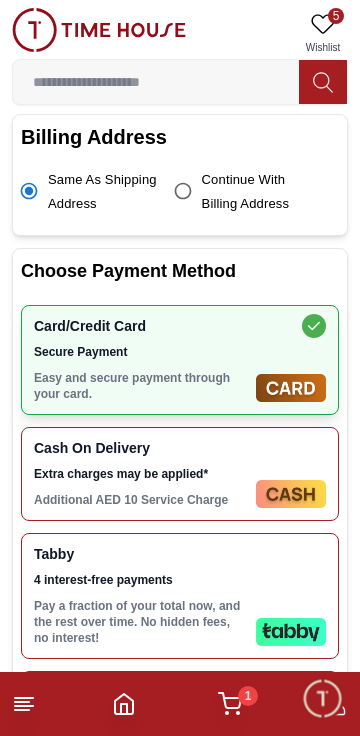 click at bounding box center (291, 632) 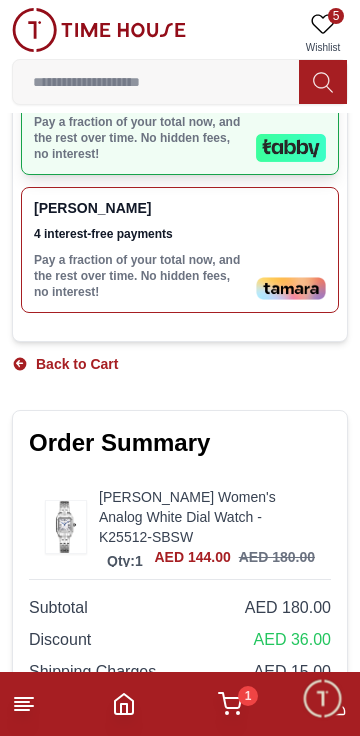 scroll, scrollTop: 1382, scrollLeft: 0, axis: vertical 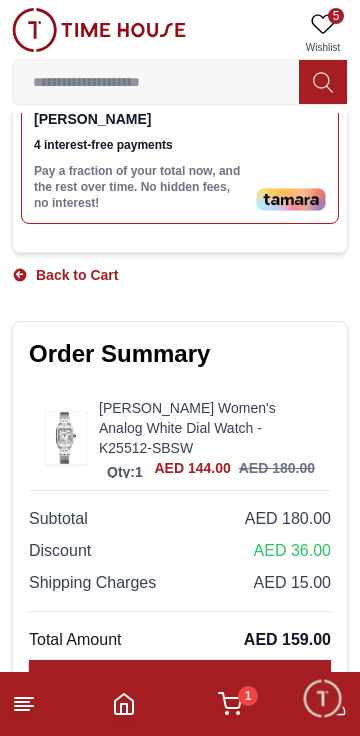 click on "Place Order" at bounding box center [180, 680] 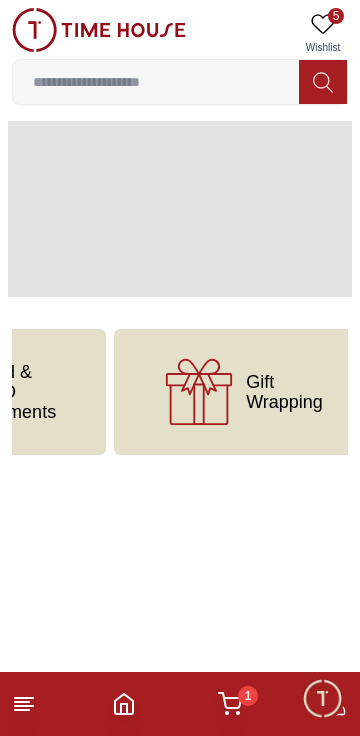 scroll, scrollTop: 0, scrollLeft: 0, axis: both 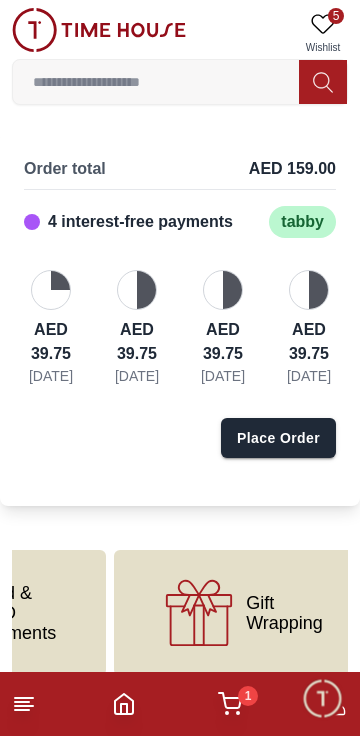click on "Place Order" at bounding box center (278, 438) 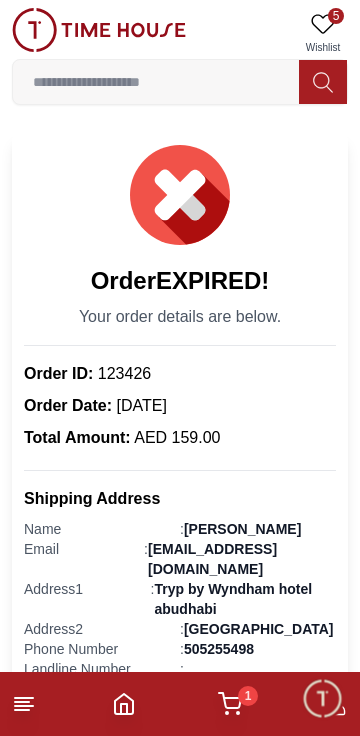 scroll, scrollTop: 0, scrollLeft: 0, axis: both 